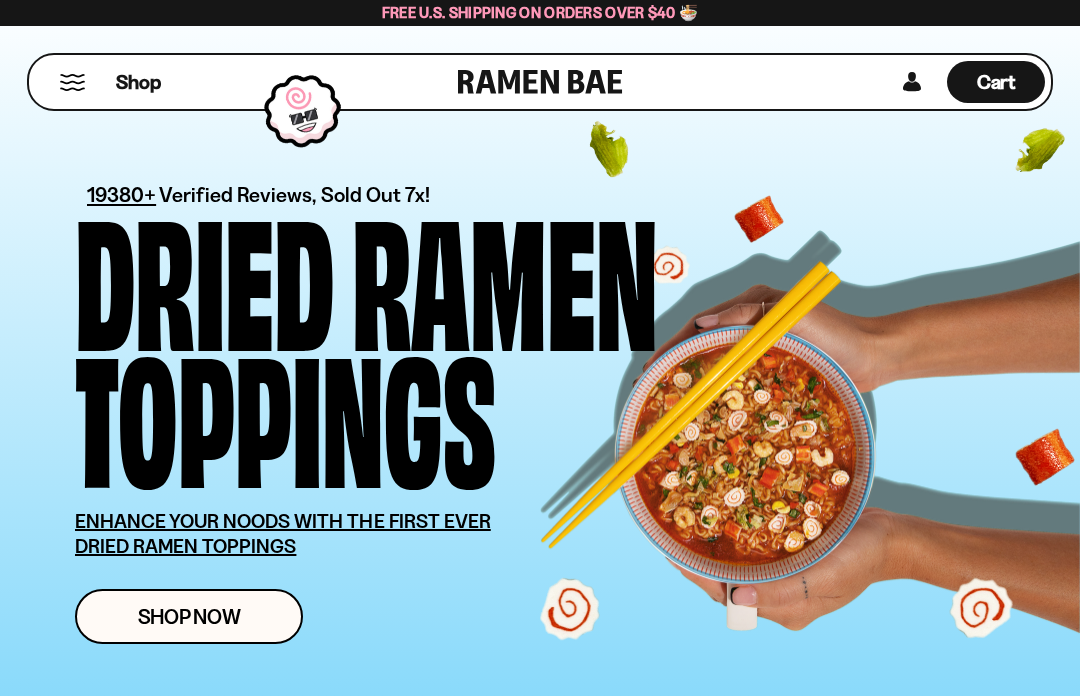 scroll, scrollTop: 0, scrollLeft: 0, axis: both 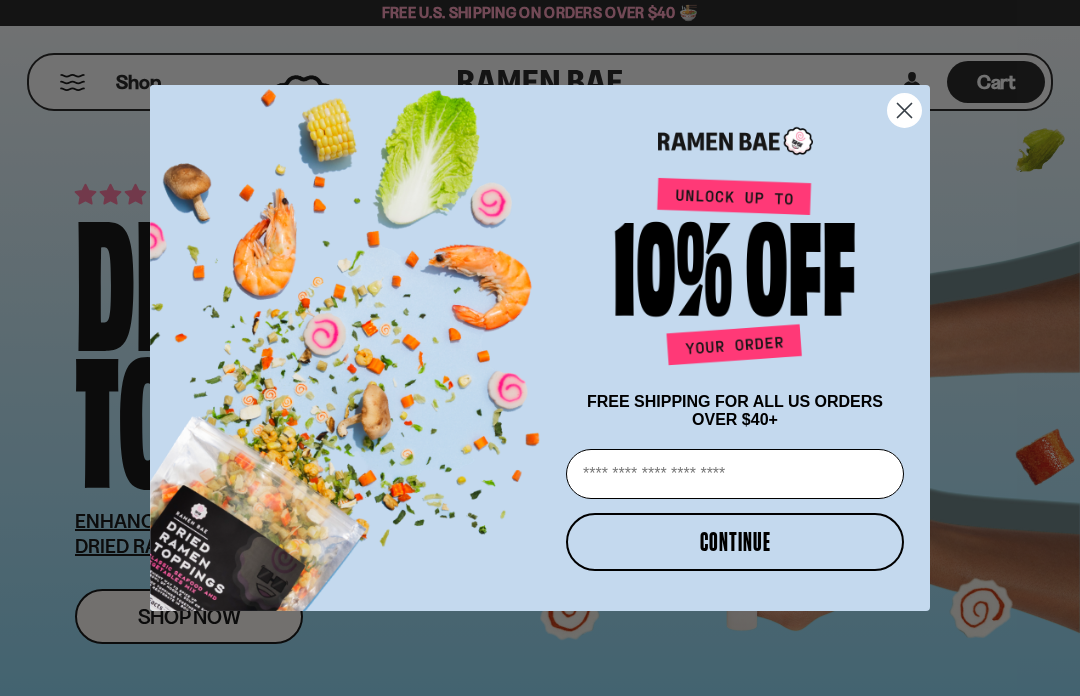 click 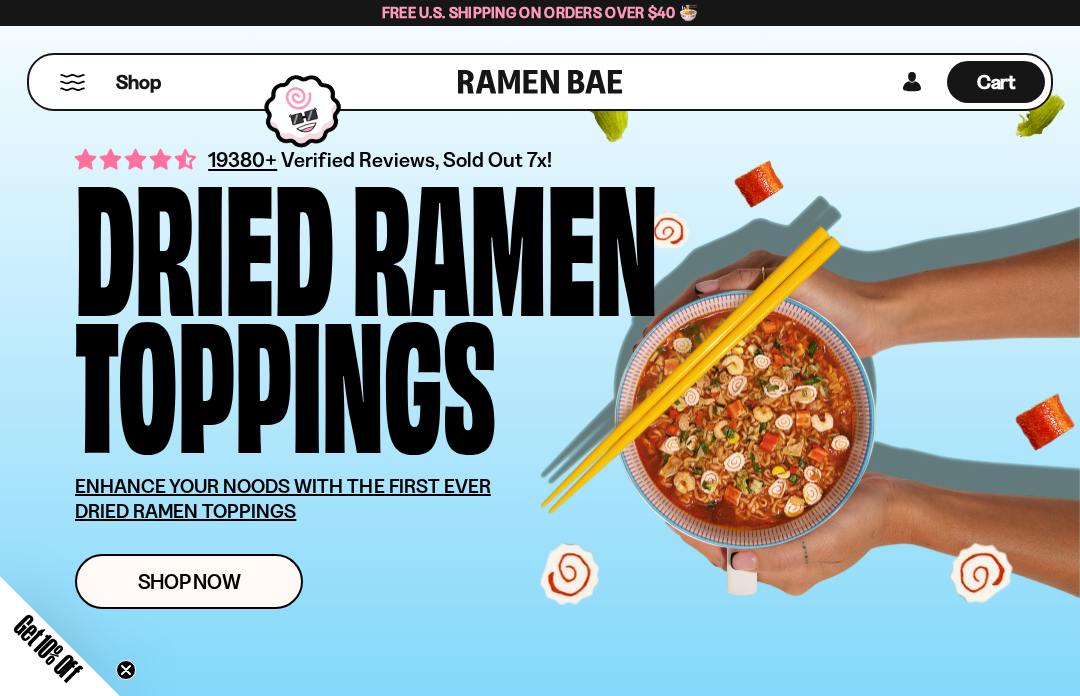 scroll, scrollTop: 0, scrollLeft: 0, axis: both 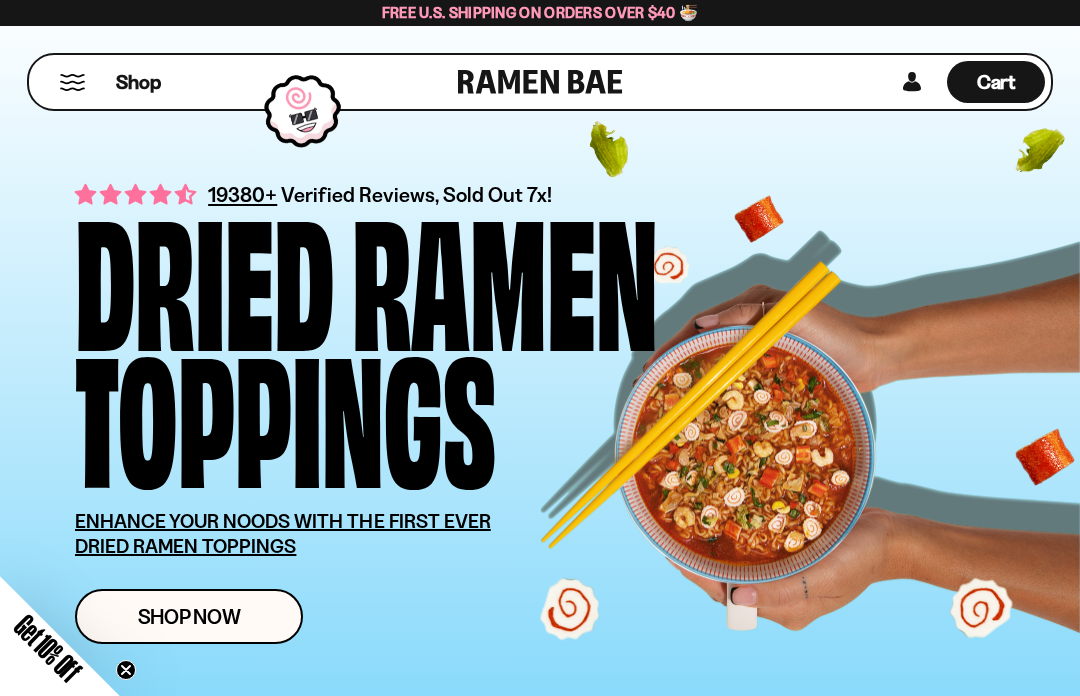 click at bounding box center [72, 82] 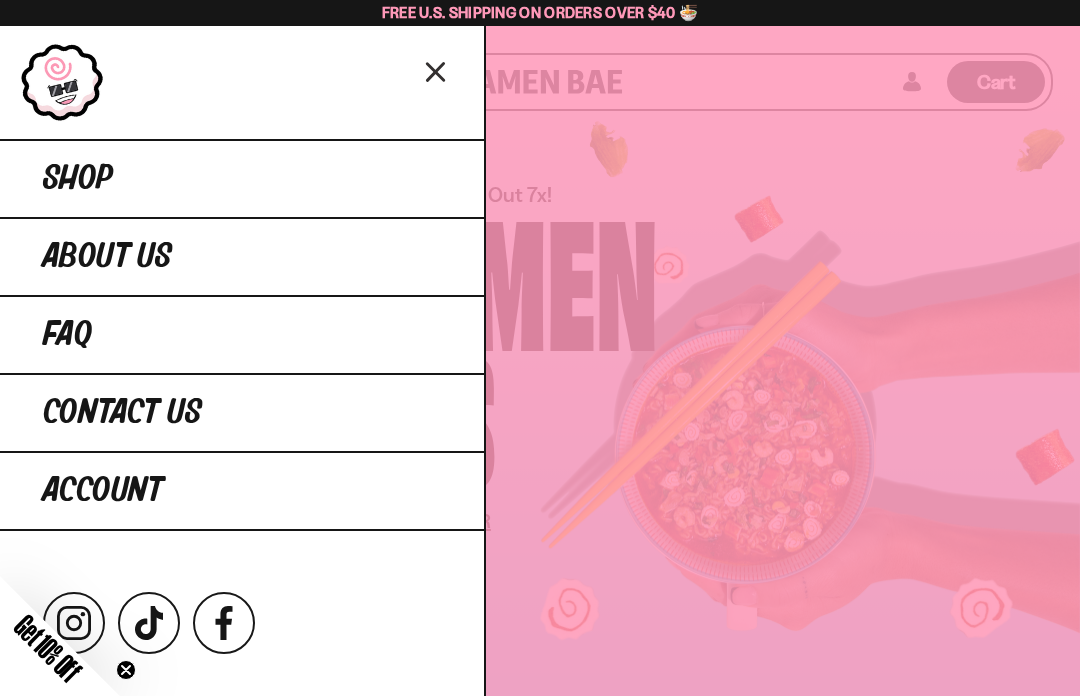 click on "Shop" at bounding box center (242, 178) 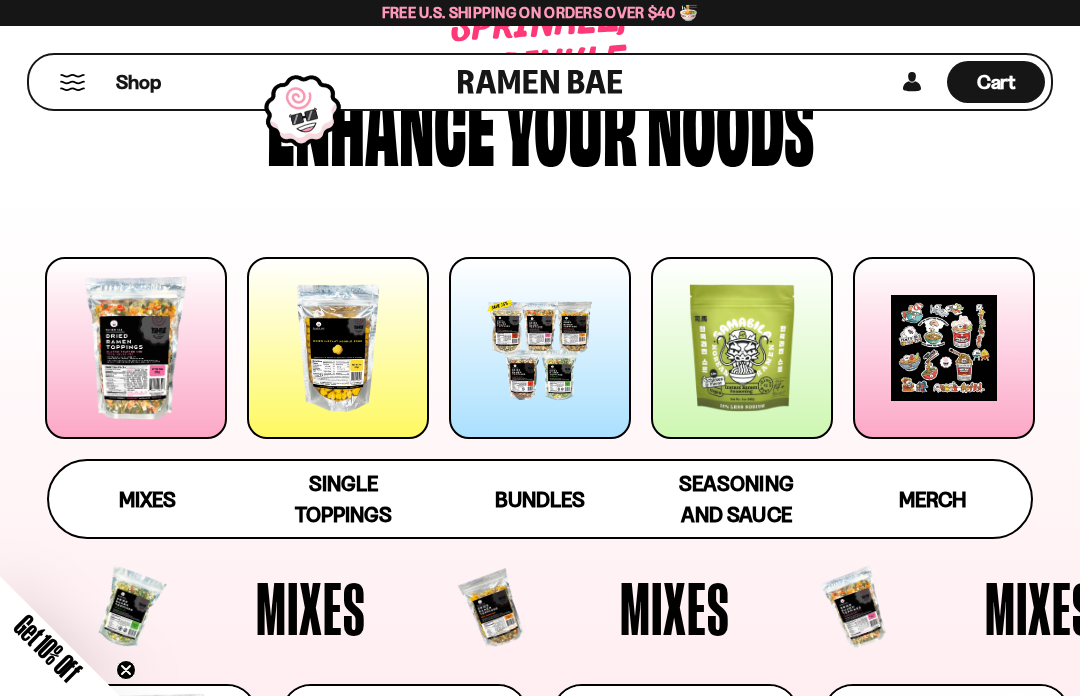 scroll, scrollTop: 119, scrollLeft: 0, axis: vertical 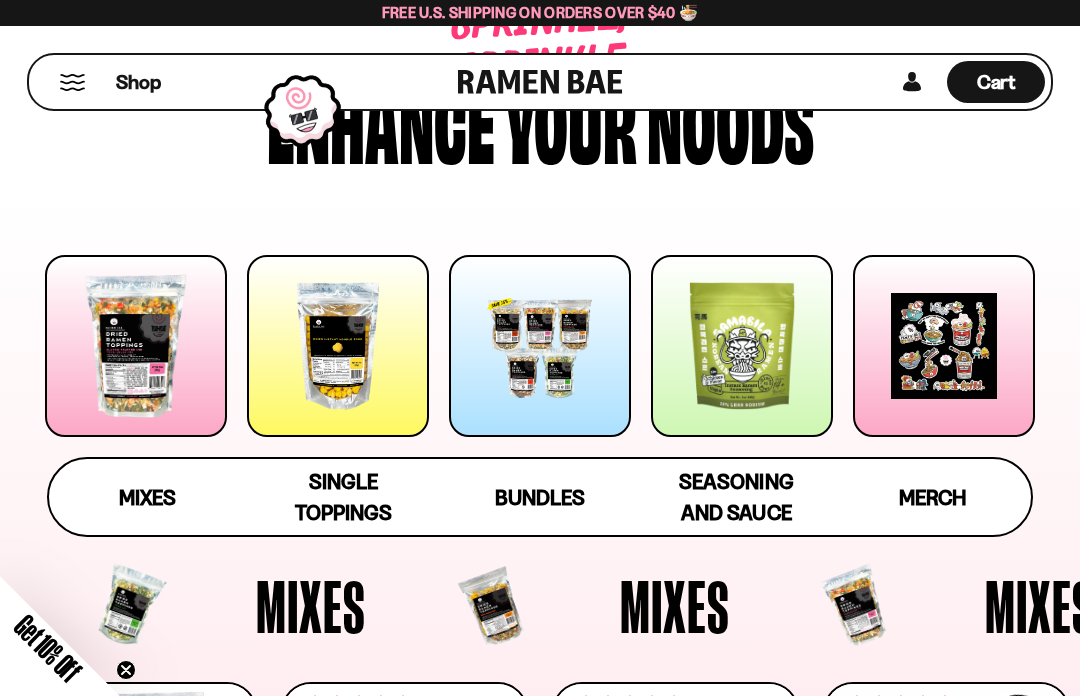 click on "Mixes" at bounding box center (147, 497) 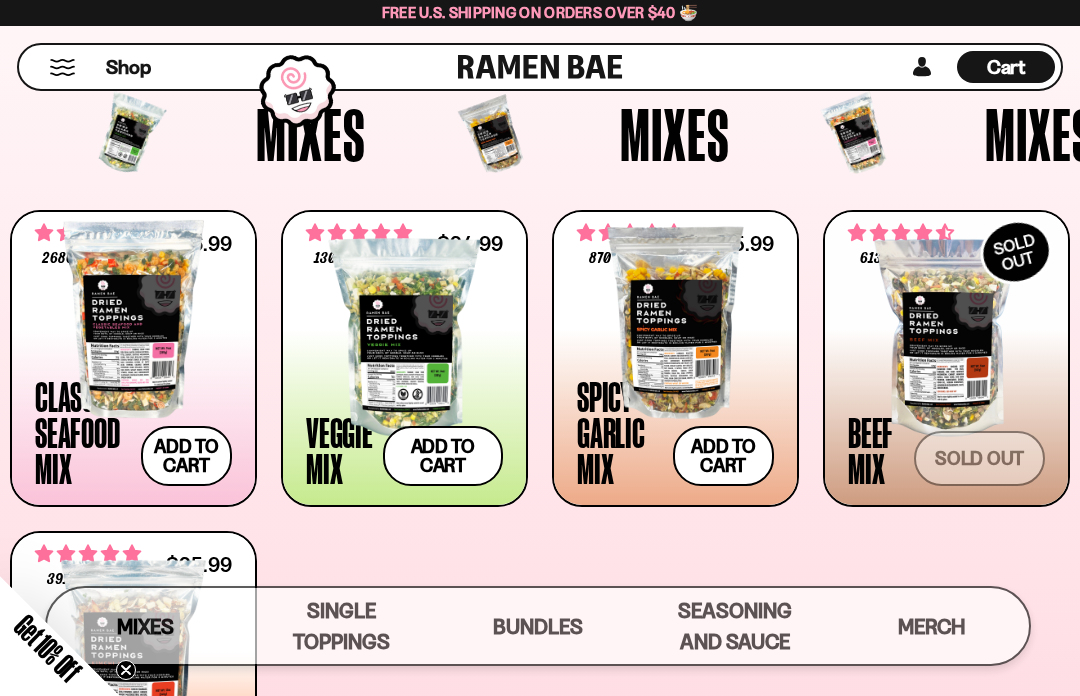 scroll, scrollTop: 561, scrollLeft: 0, axis: vertical 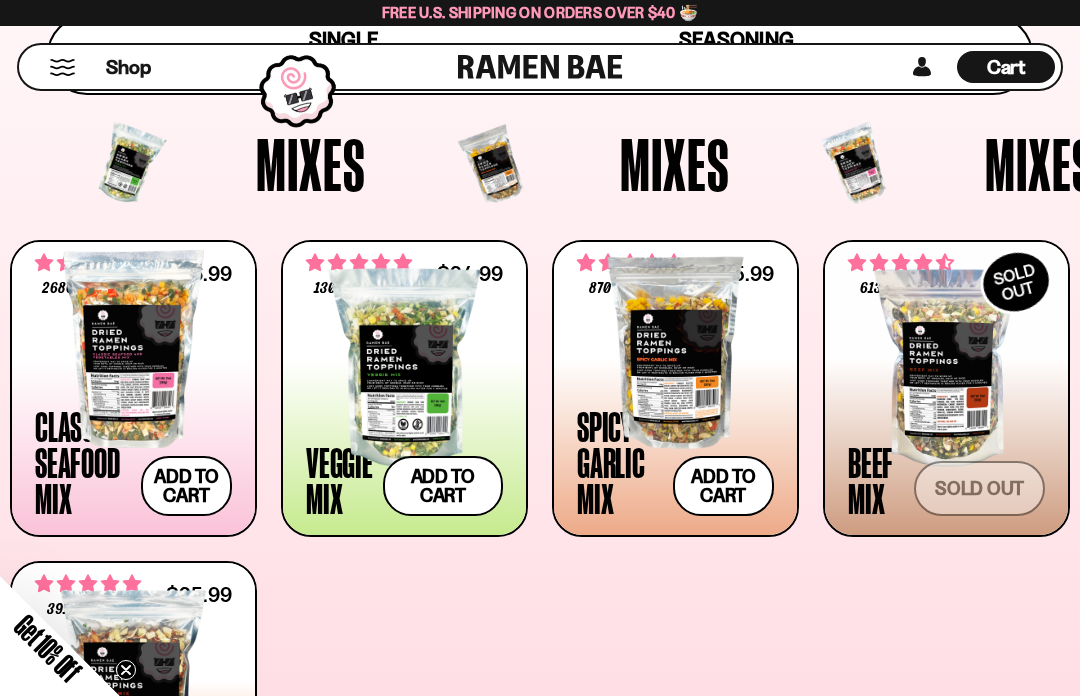 click at bounding box center [133, 349] 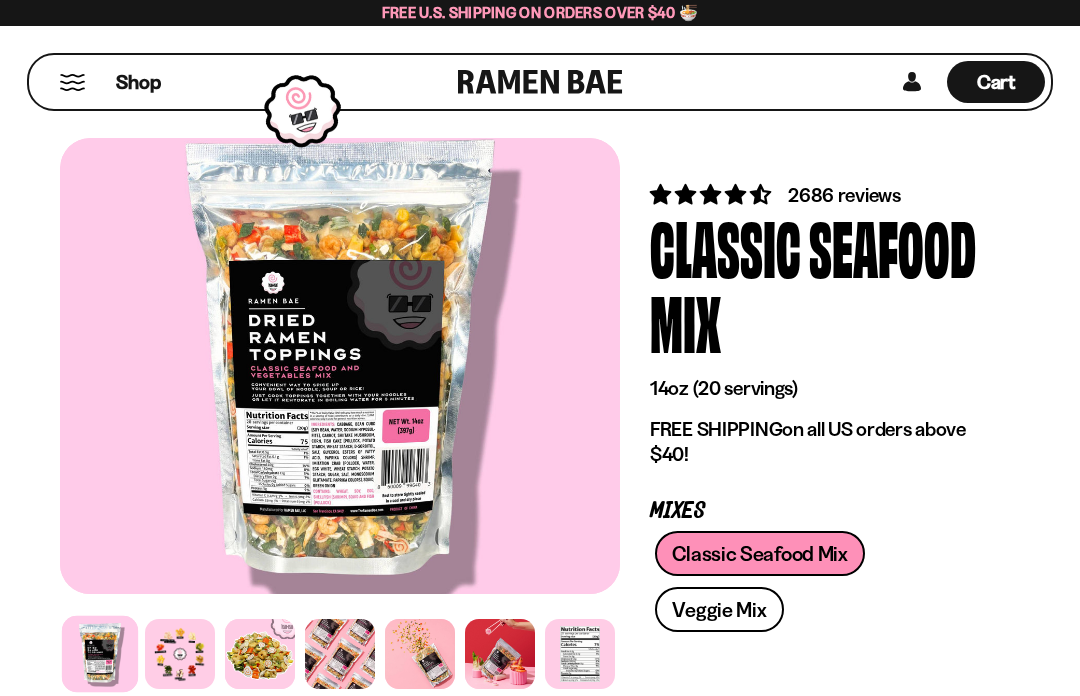 scroll, scrollTop: 0, scrollLeft: 0, axis: both 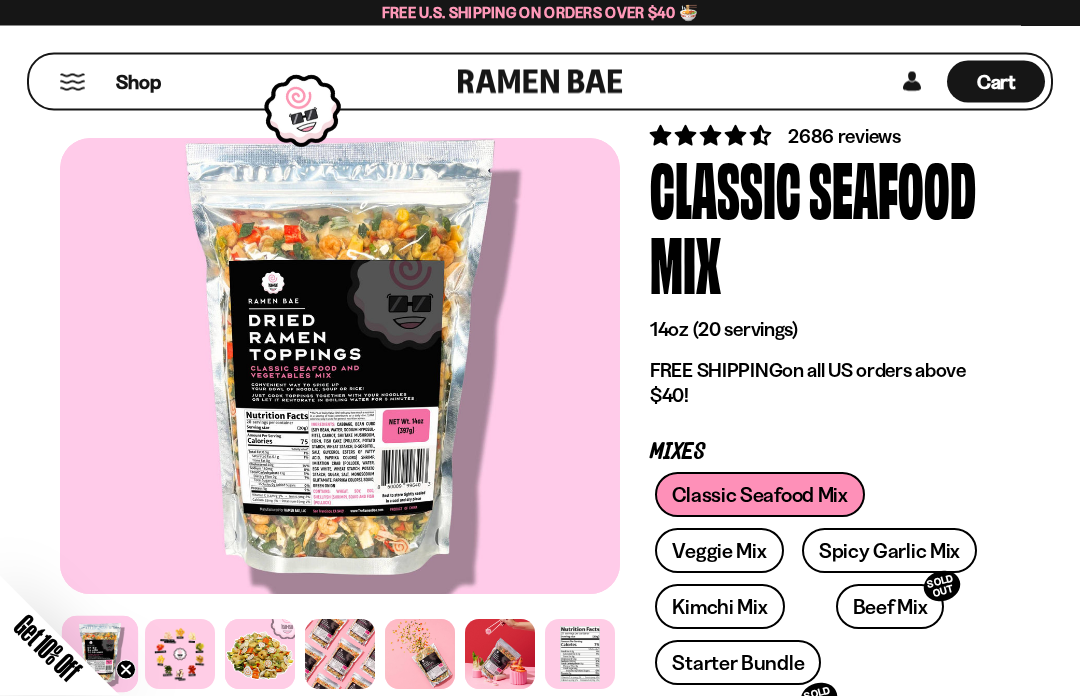 click on "Spicy Garlic Mix" at bounding box center (889, 551) 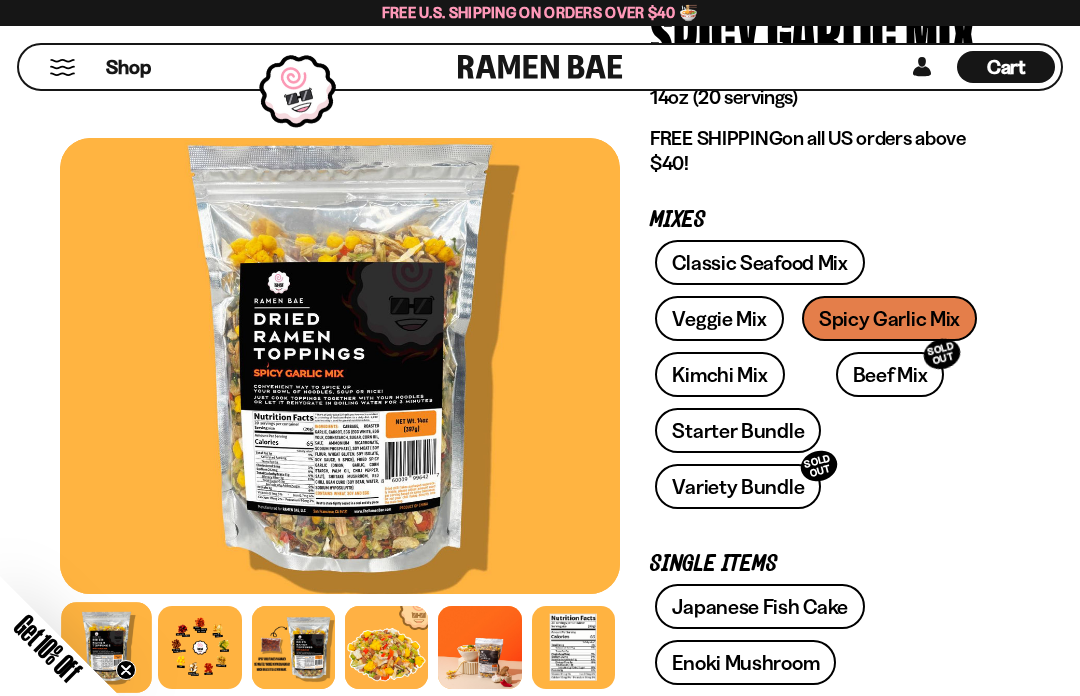 scroll, scrollTop: 217, scrollLeft: 0, axis: vertical 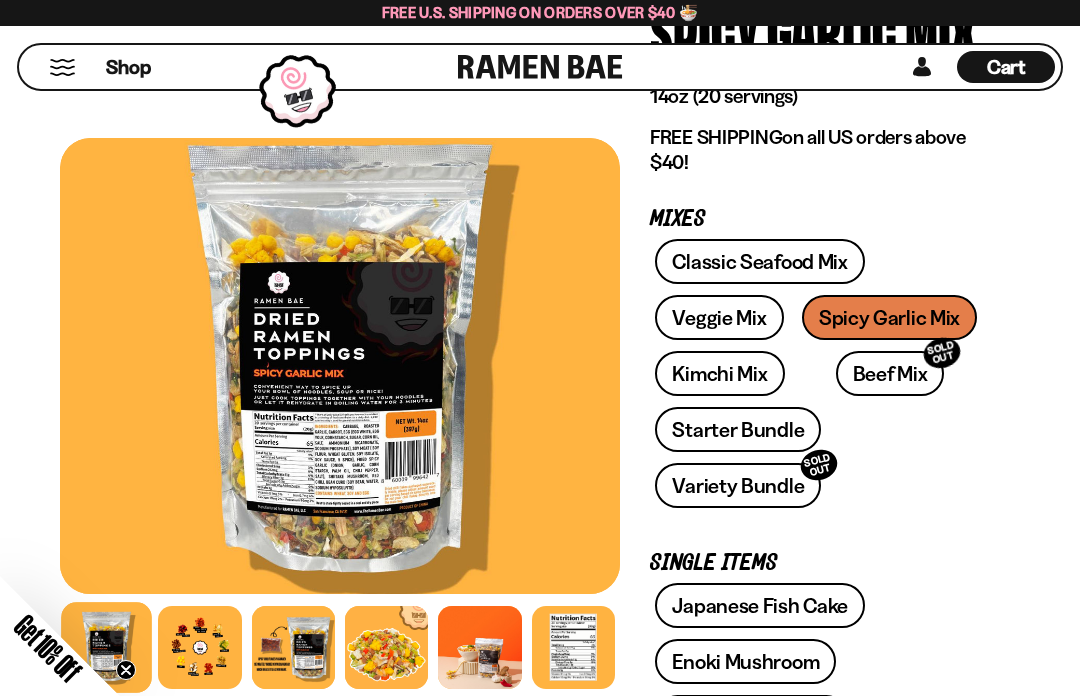 click at bounding box center [106, 647] 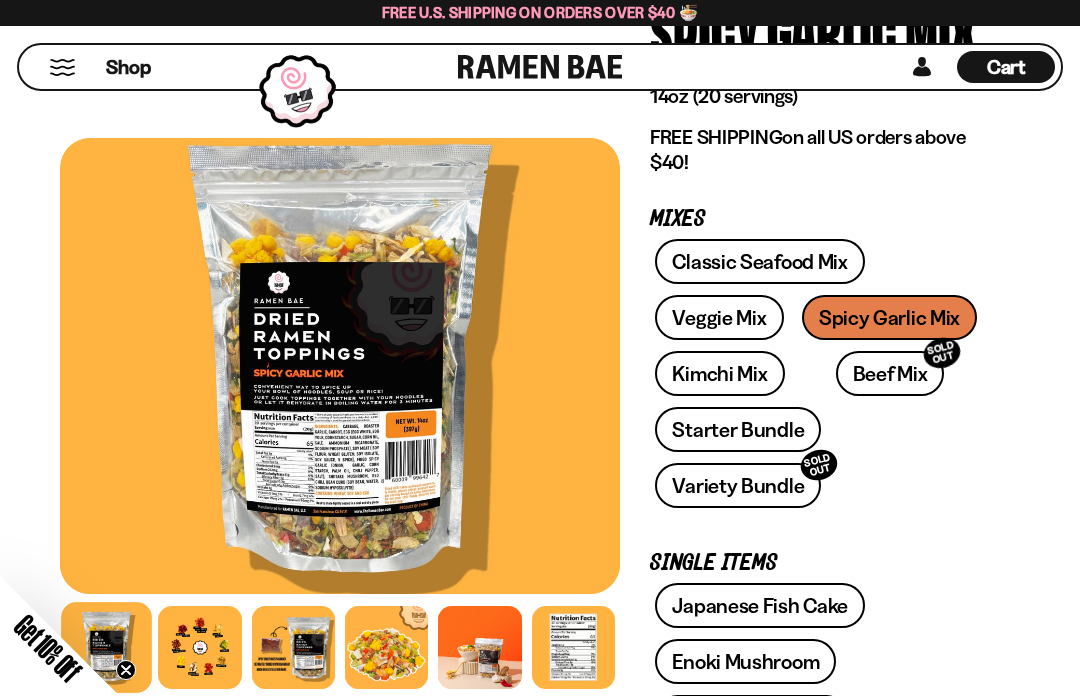 click at bounding box center (199, 647) 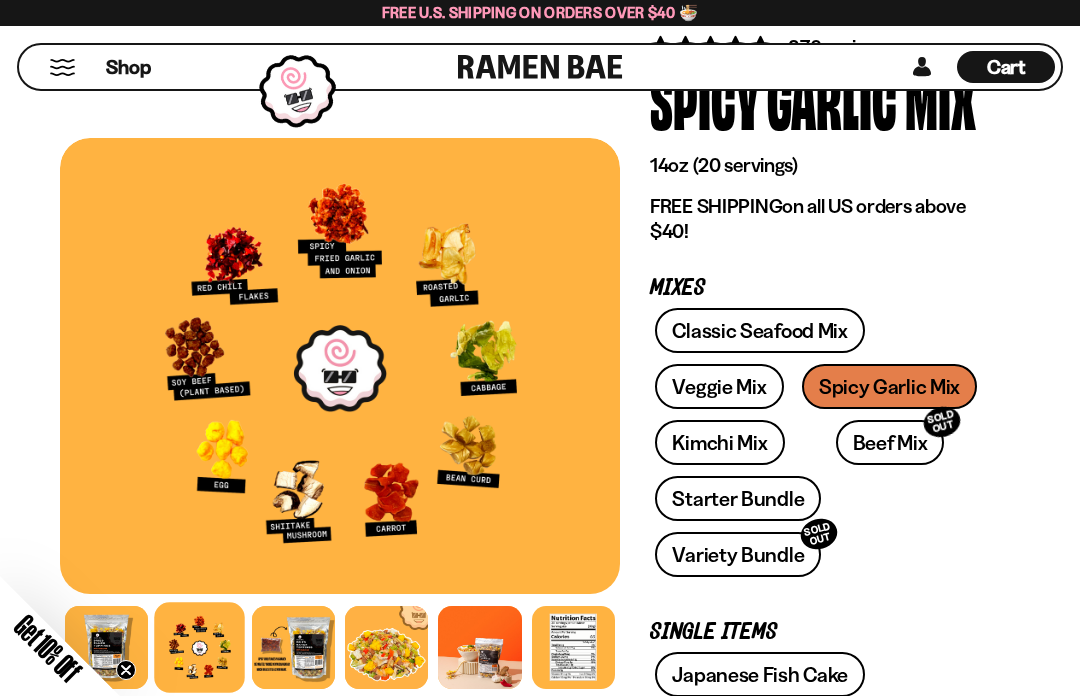 scroll, scrollTop: 146, scrollLeft: 0, axis: vertical 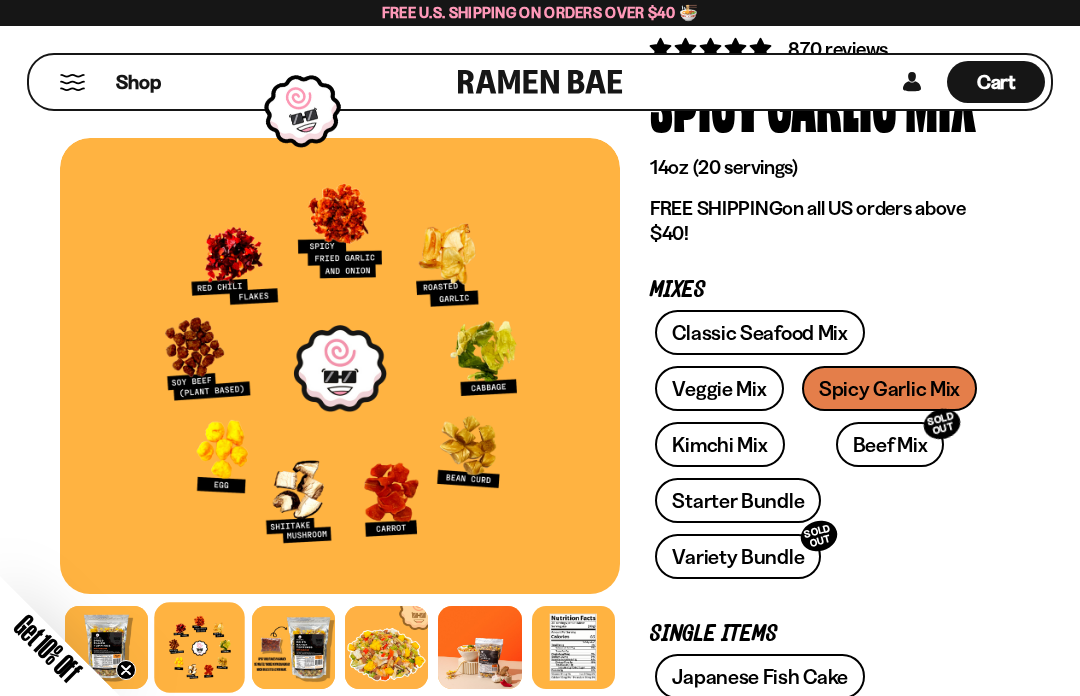 click on "Classic Seafood Mix" at bounding box center (759, 332) 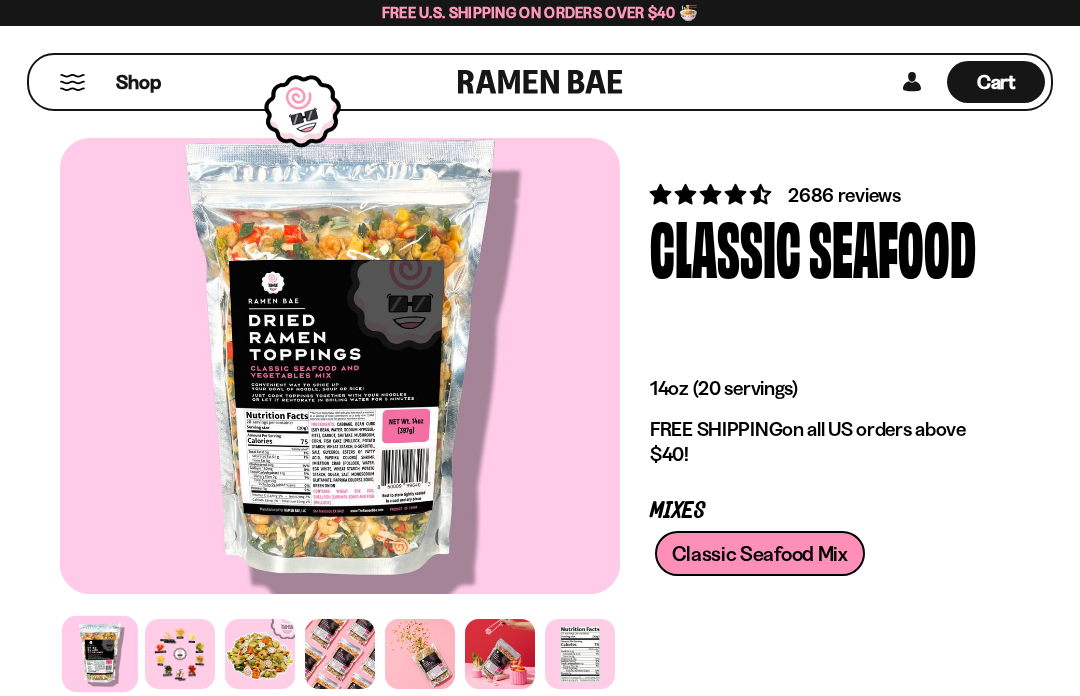 scroll, scrollTop: 0, scrollLeft: 0, axis: both 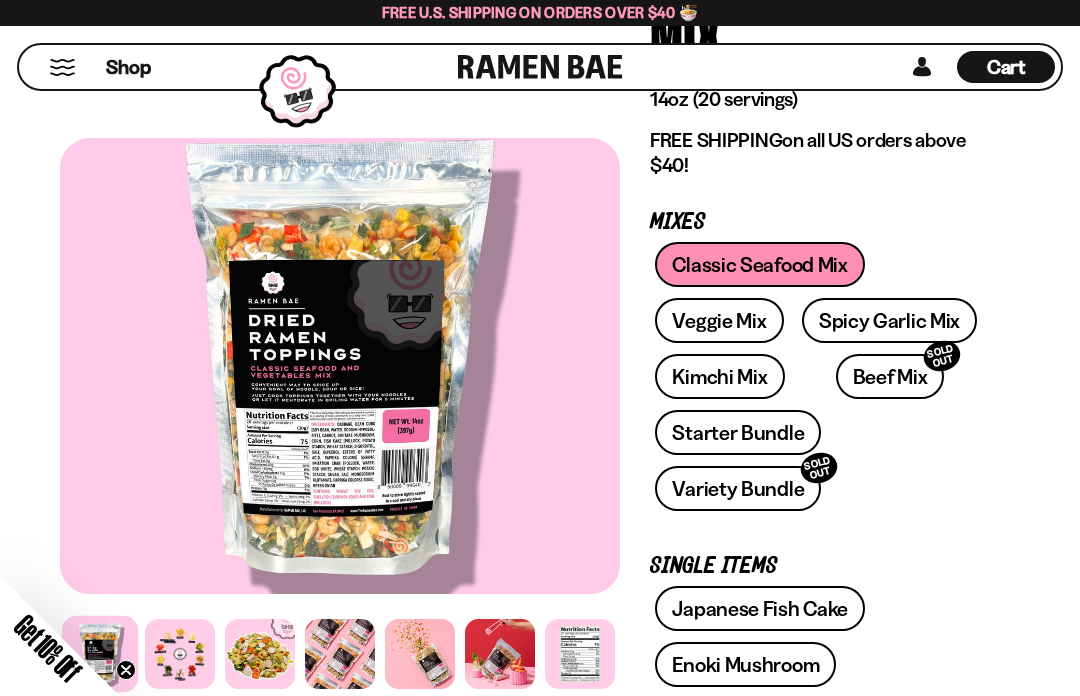 click at bounding box center (340, 654) 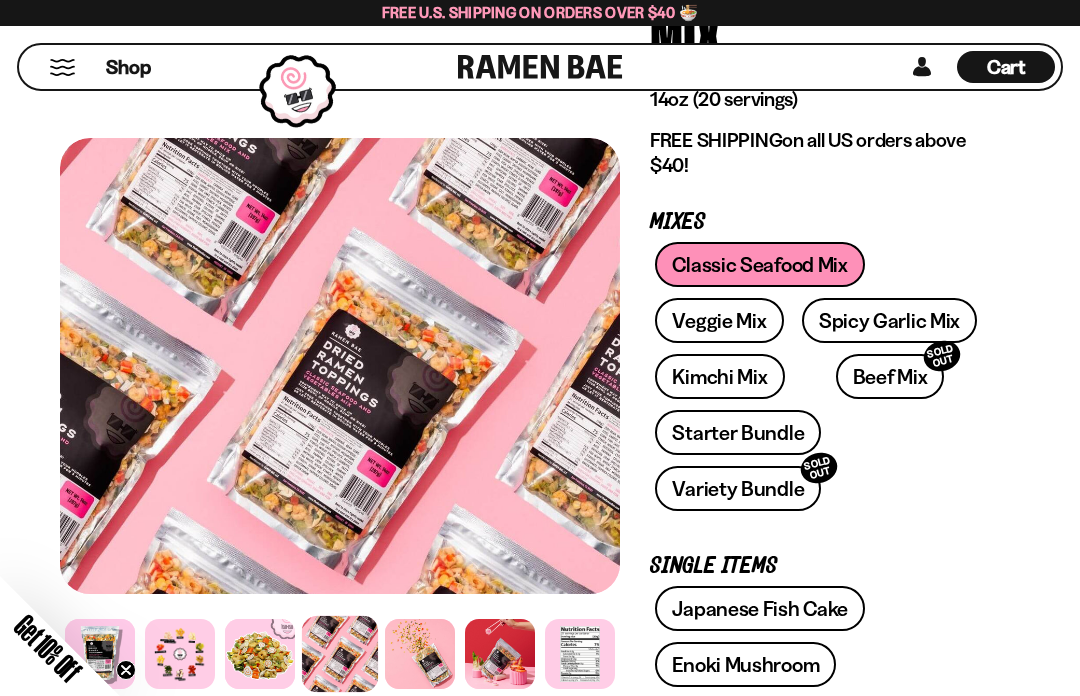 click at bounding box center (180, 654) 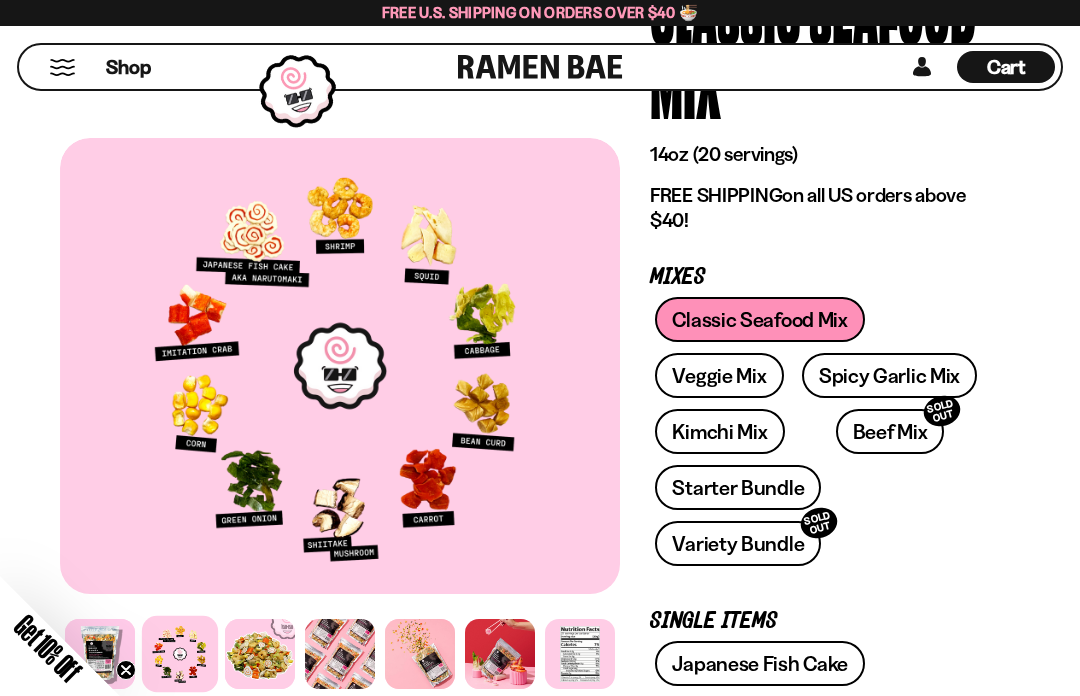 scroll, scrollTop: 233, scrollLeft: 0, axis: vertical 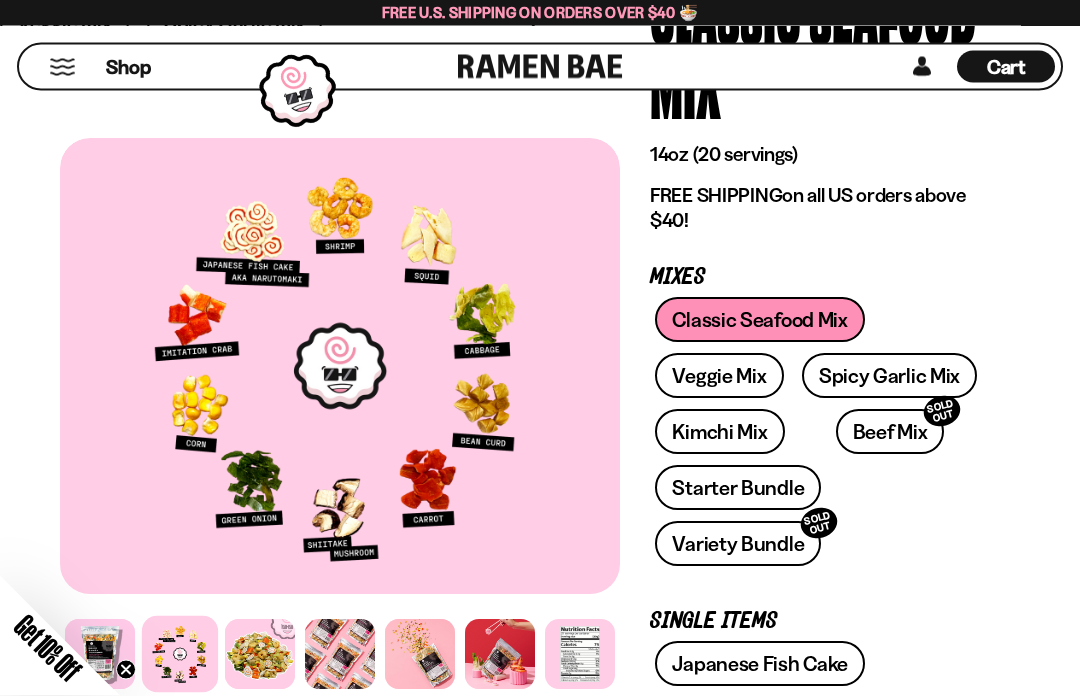 click on "Spicy Garlic Mix" at bounding box center [889, 376] 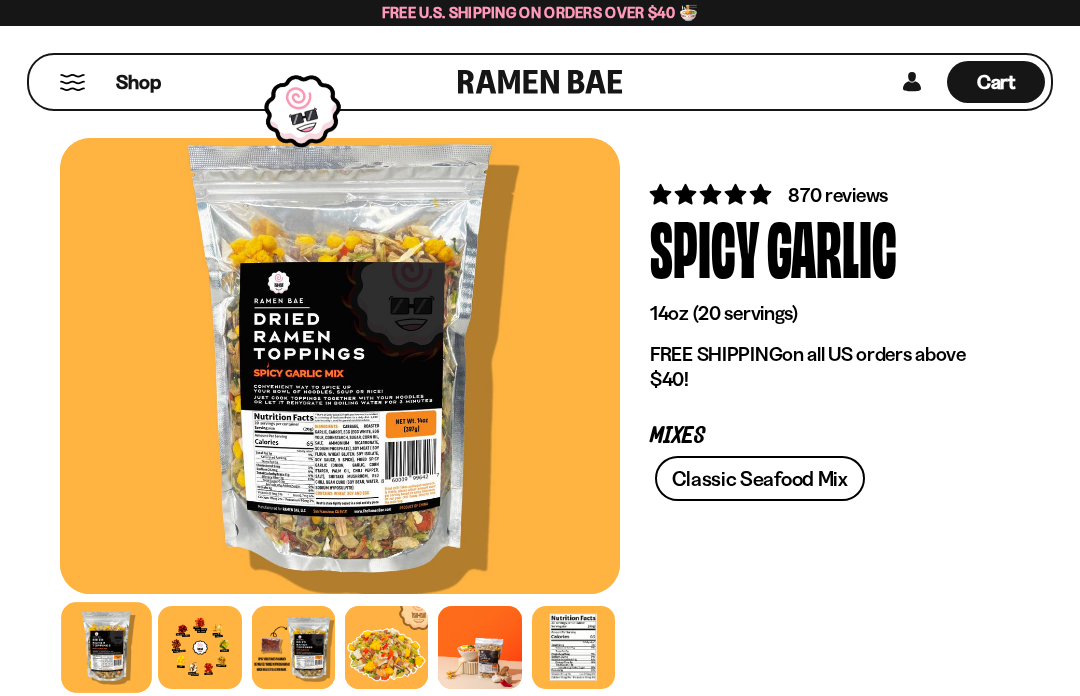 scroll, scrollTop: 0, scrollLeft: 0, axis: both 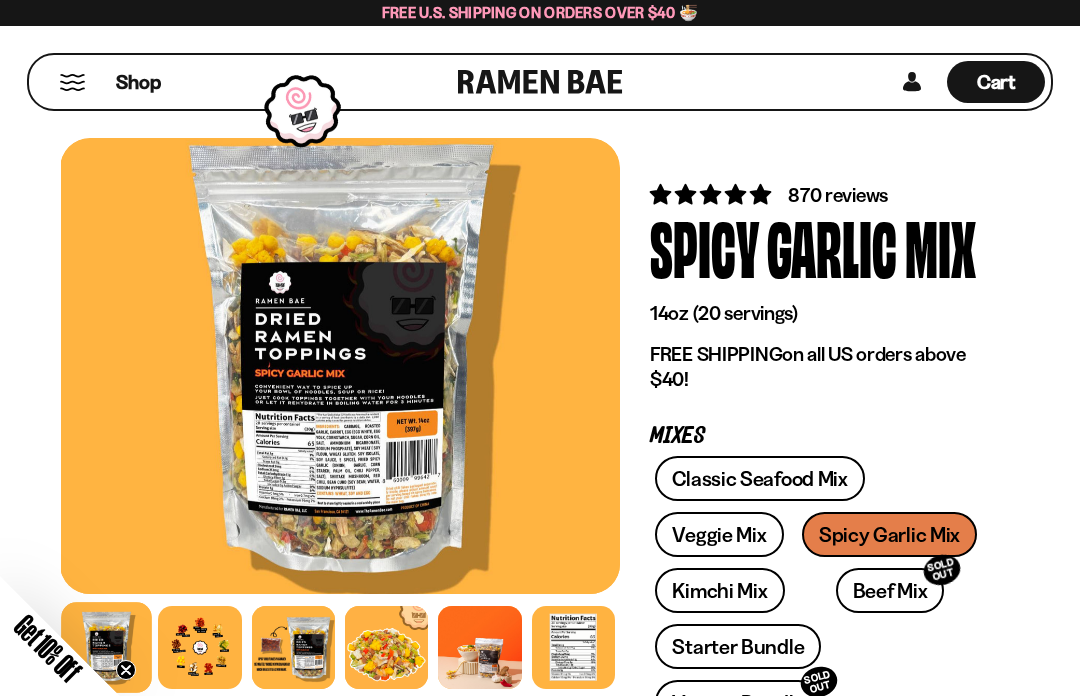 click at bounding box center (341, 366) 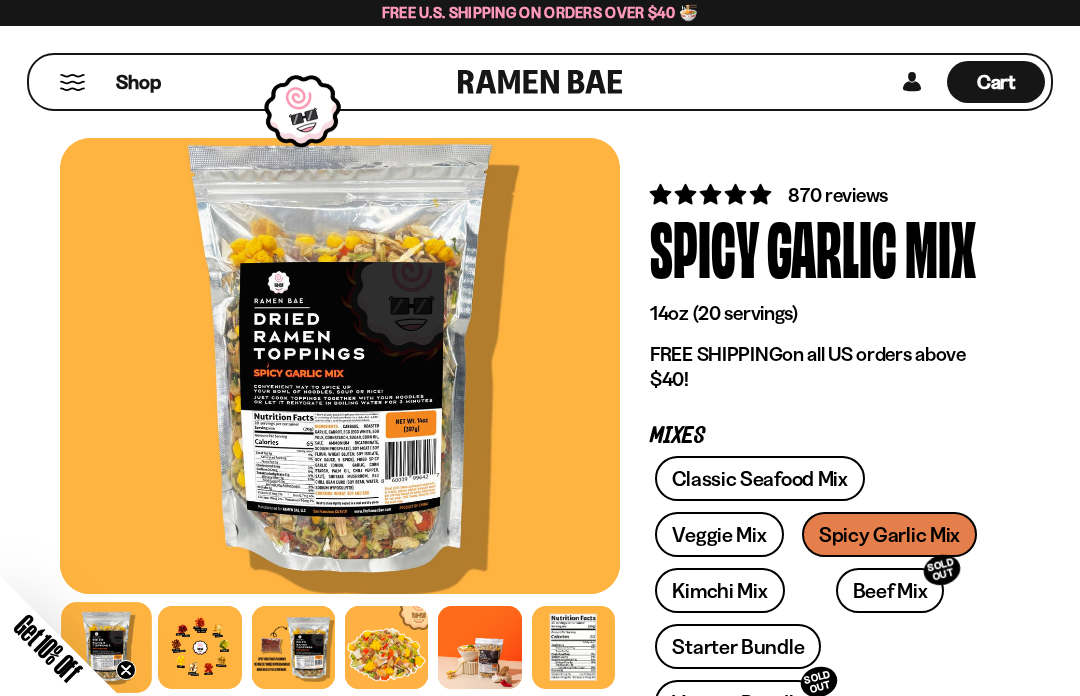 click at bounding box center [199, 647] 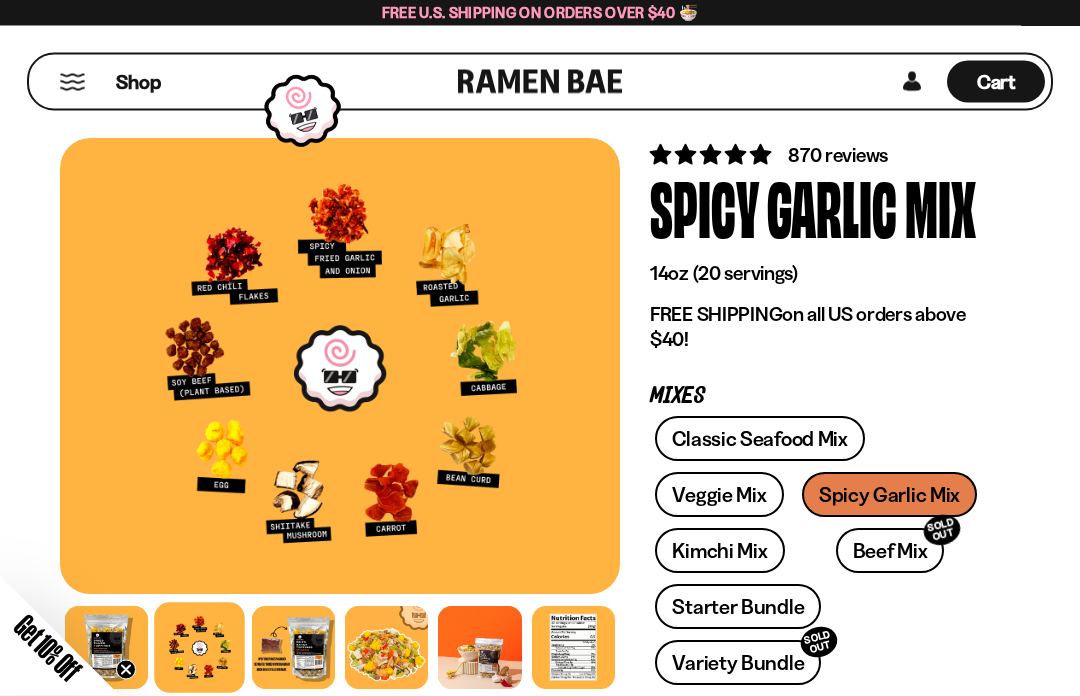 scroll, scrollTop: 40, scrollLeft: 0, axis: vertical 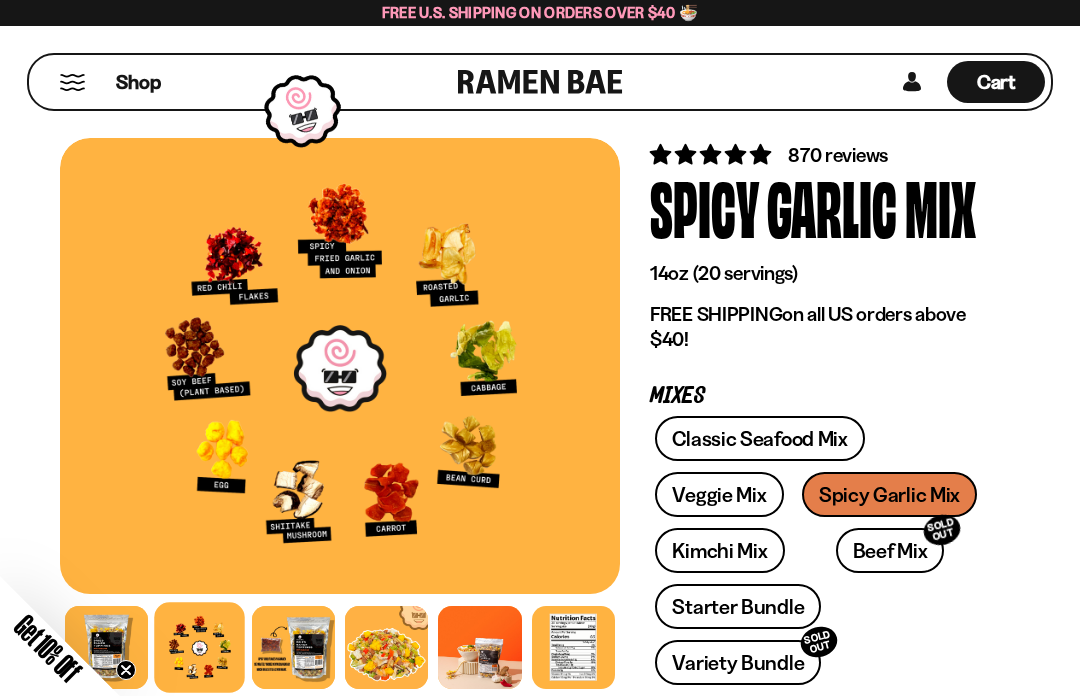 click on "Veggie Mix" at bounding box center (719, 494) 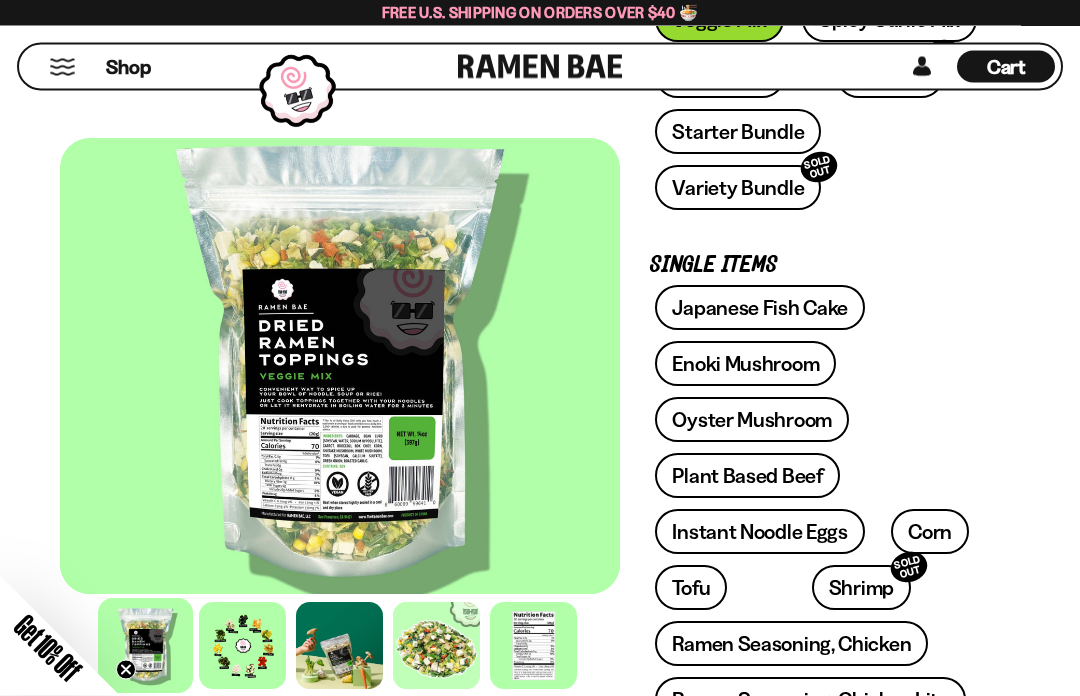 scroll, scrollTop: 515, scrollLeft: 0, axis: vertical 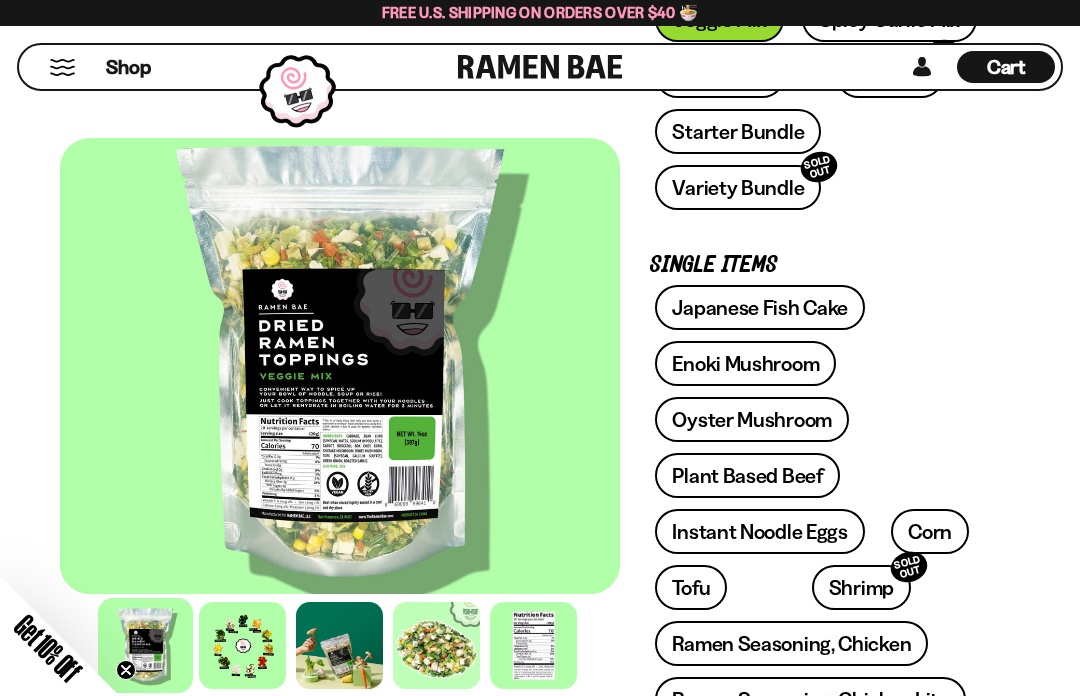 click on "Instant Noodle Eggs" at bounding box center [759, 531] 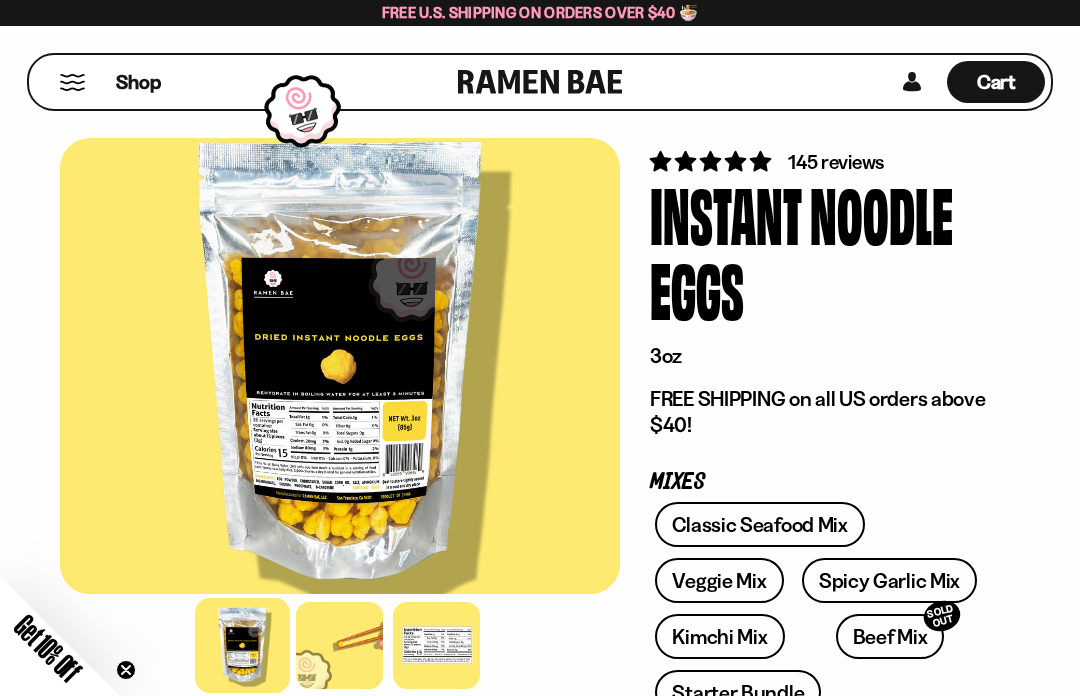 scroll, scrollTop: 0, scrollLeft: 0, axis: both 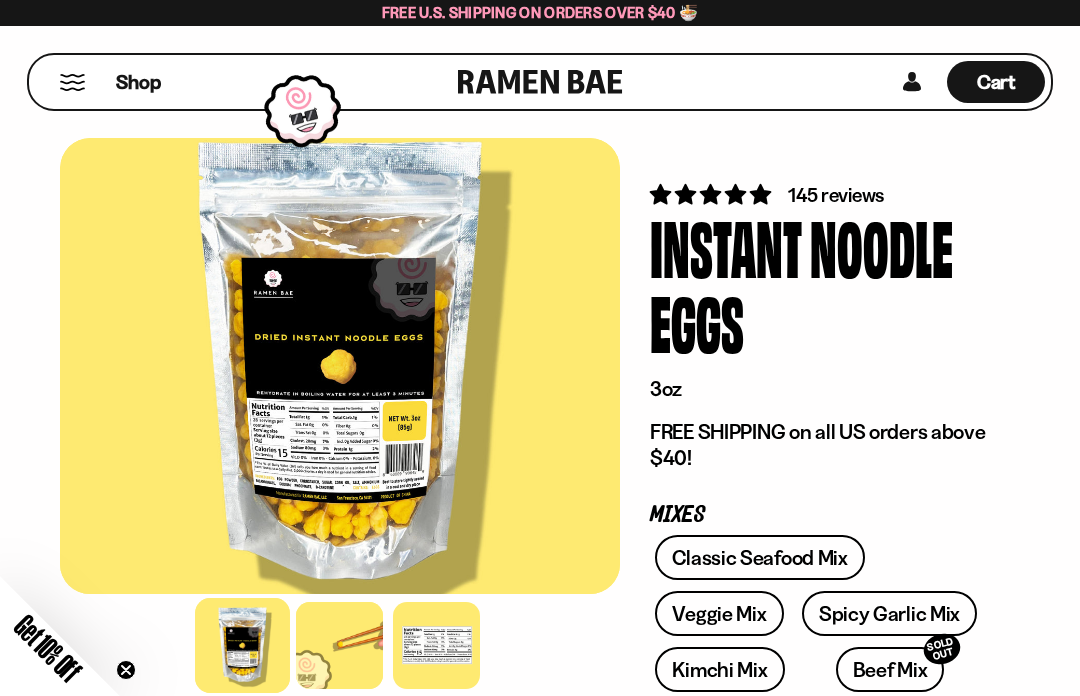 click at bounding box center (339, 645) 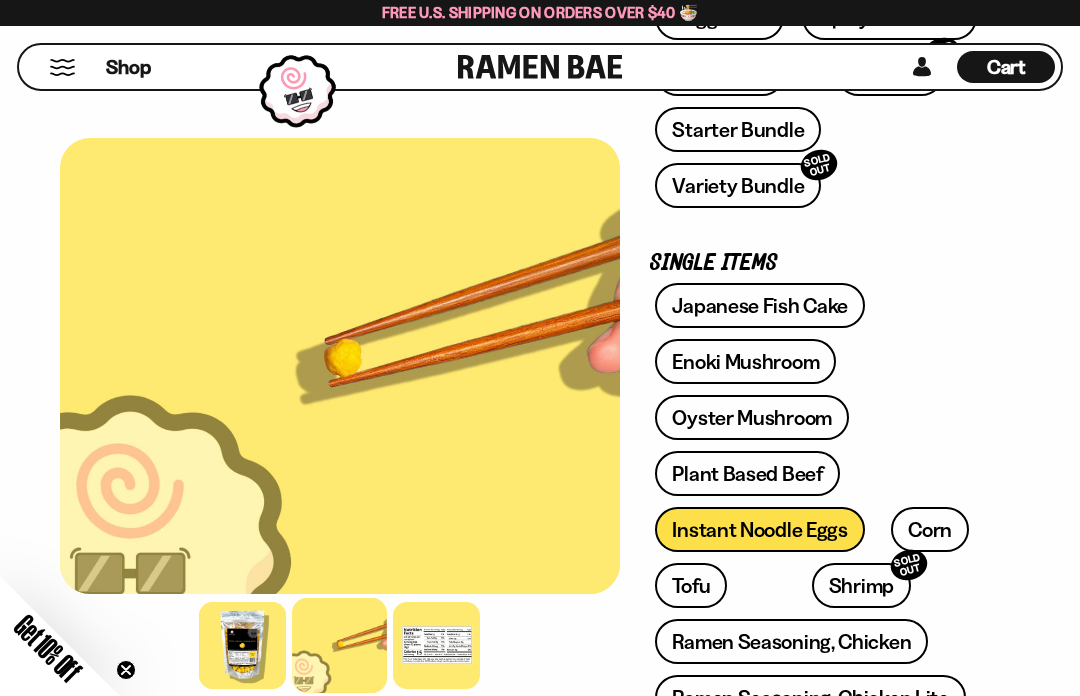 scroll, scrollTop: 595, scrollLeft: 0, axis: vertical 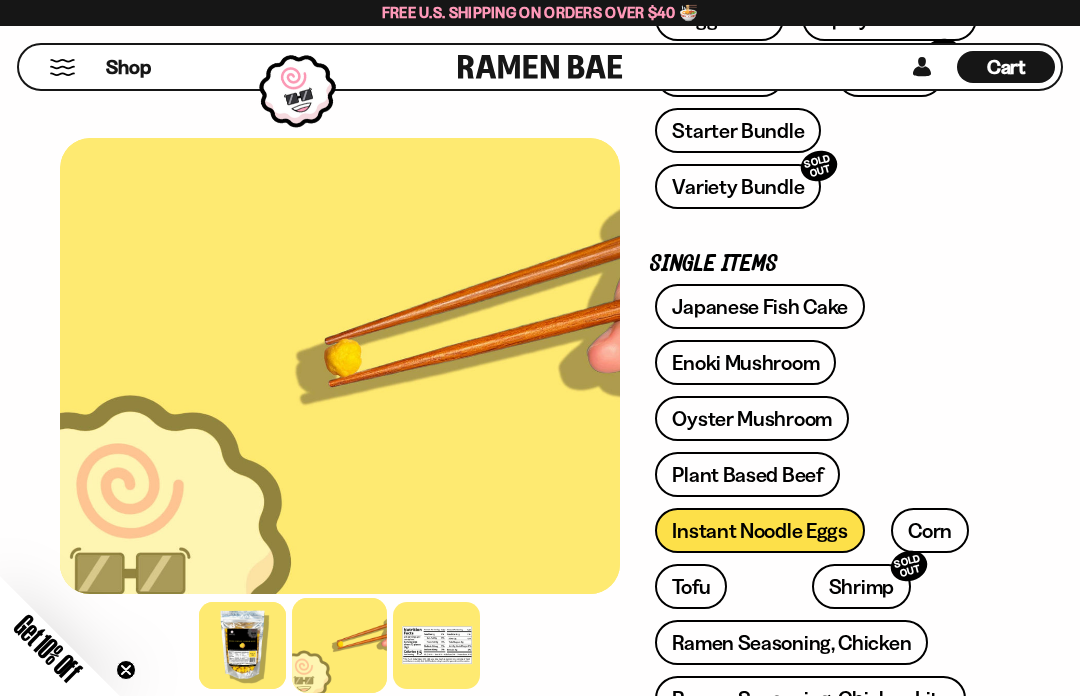 click on "Japanese Fish Cake" at bounding box center (760, 306) 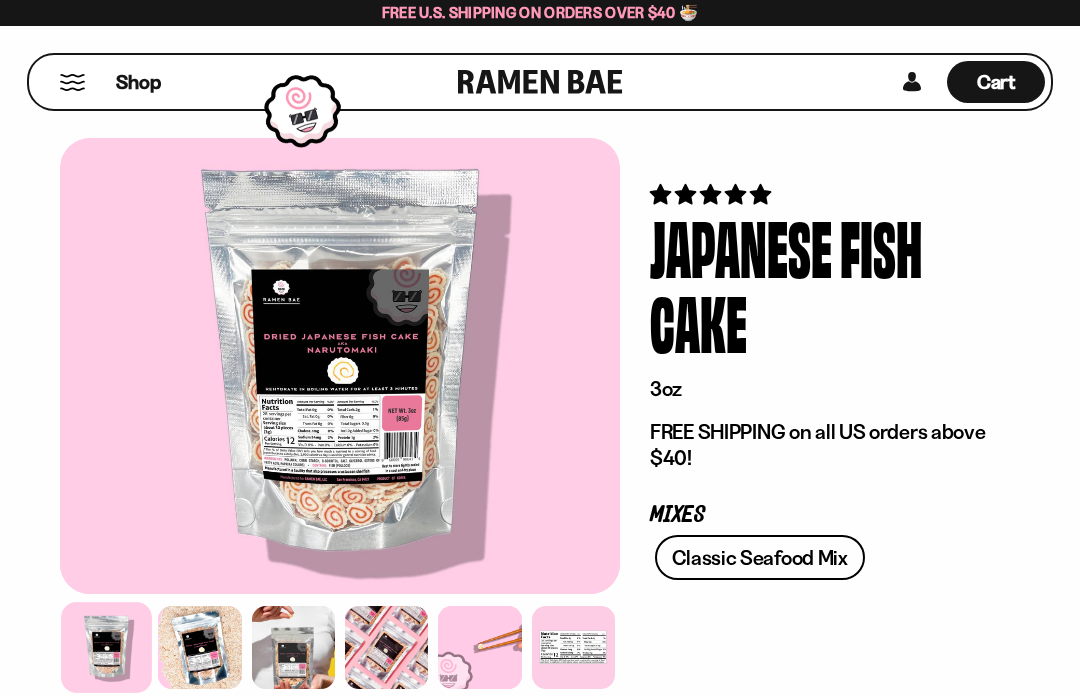 scroll, scrollTop: 0, scrollLeft: 0, axis: both 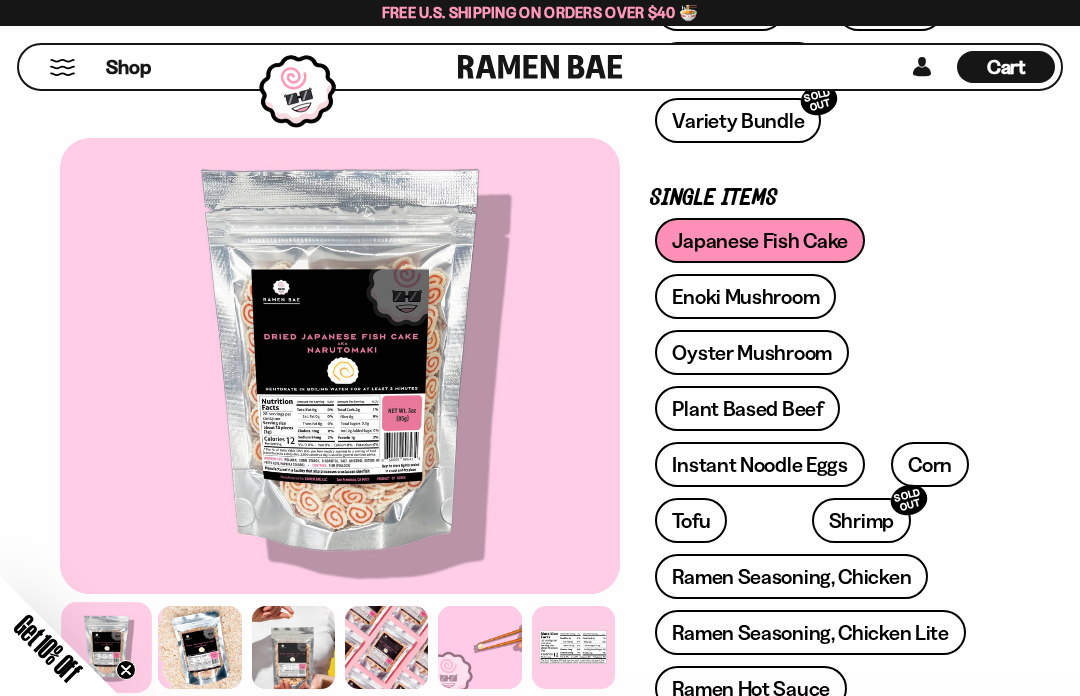 click at bounding box center [199, 647] 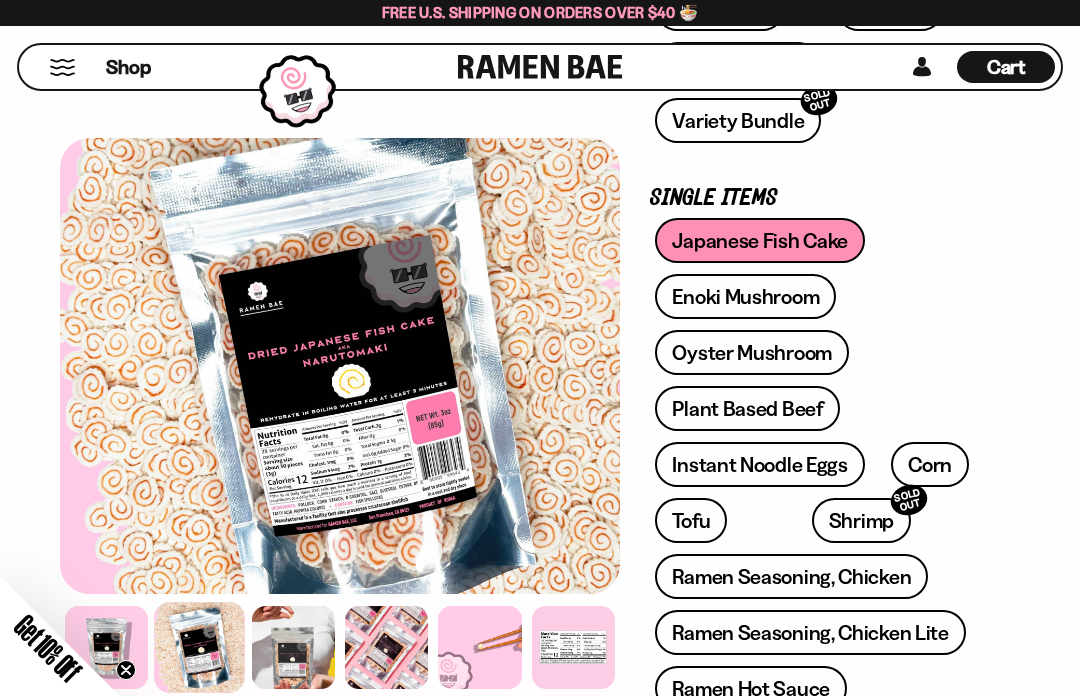 click at bounding box center (293, 647) 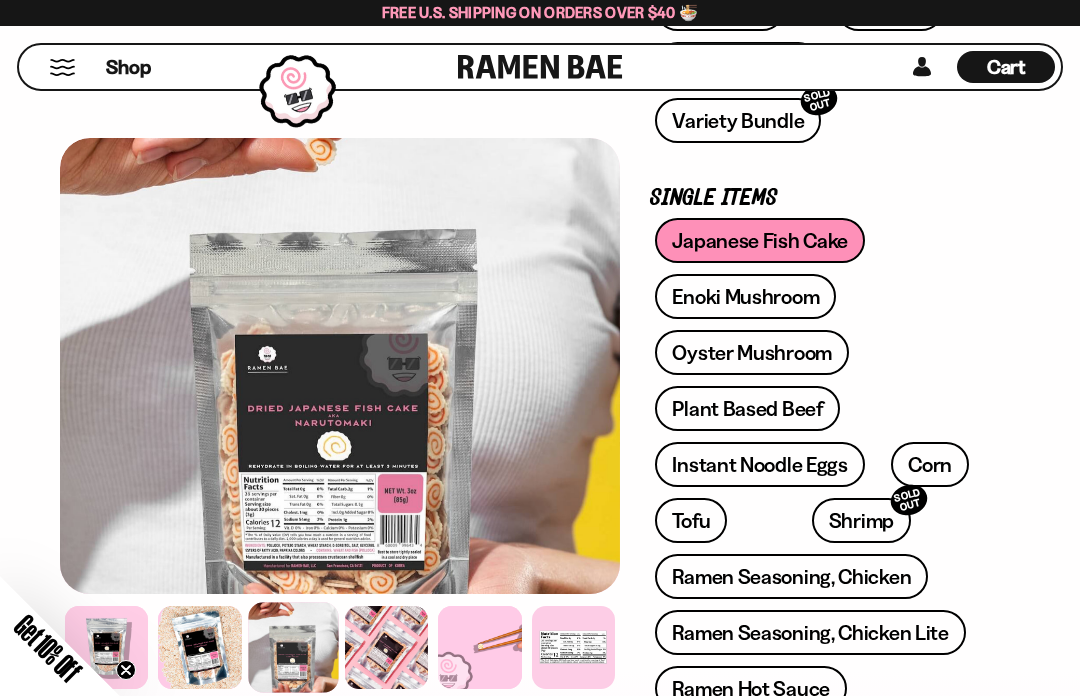 click at bounding box center (386, 647) 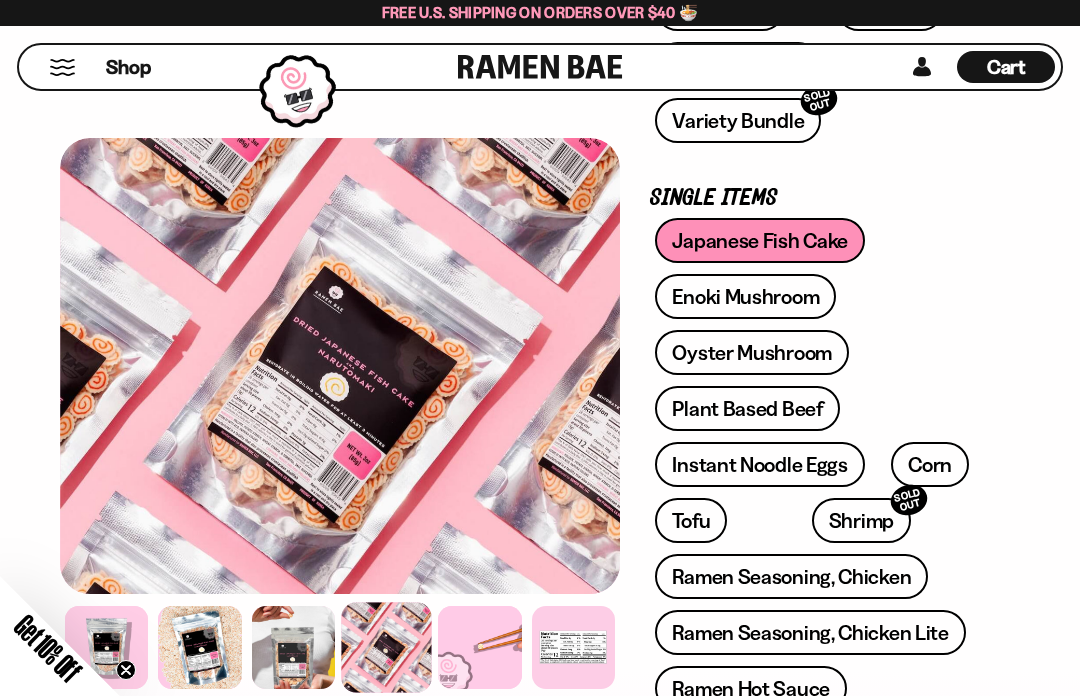 click at bounding box center (479, 647) 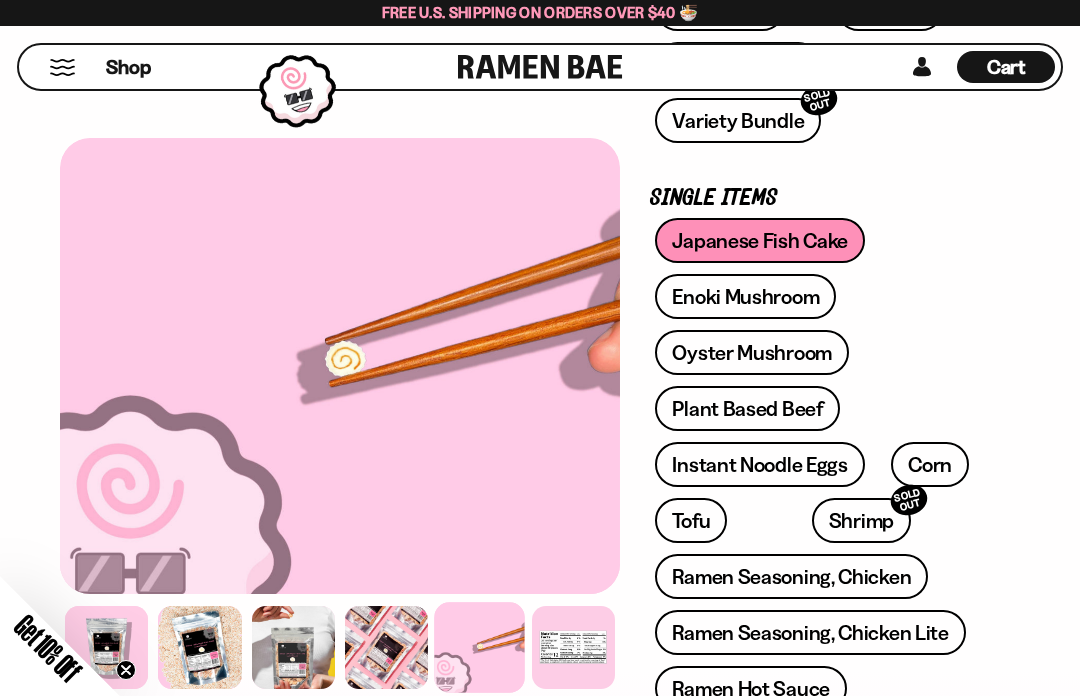 click at bounding box center (573, 647) 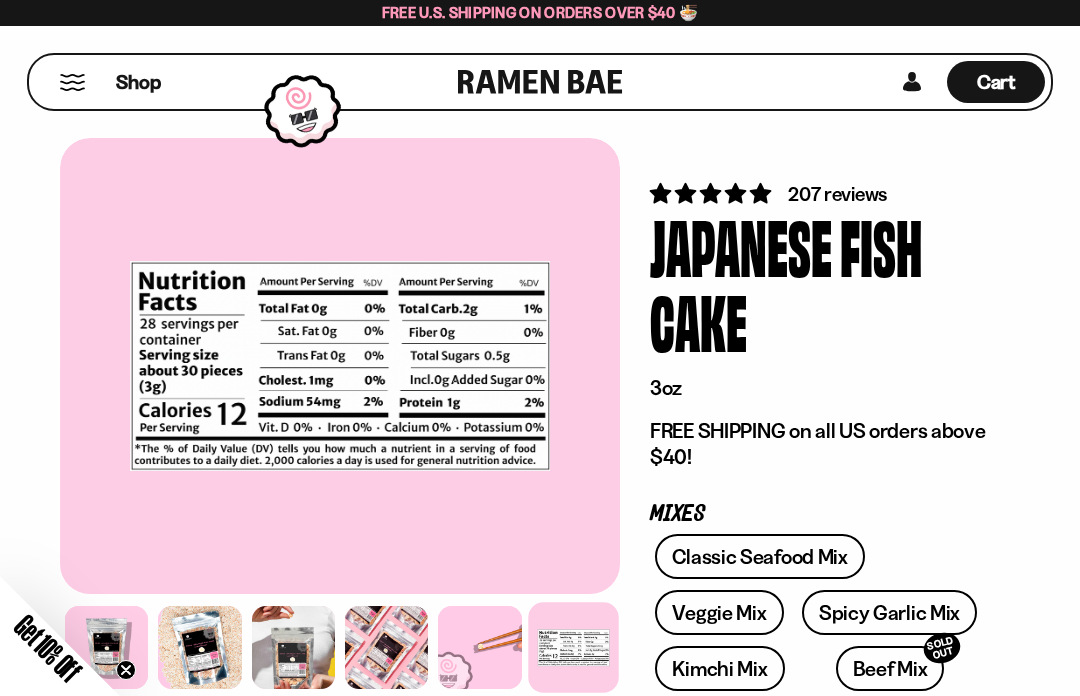 scroll, scrollTop: 0, scrollLeft: 0, axis: both 